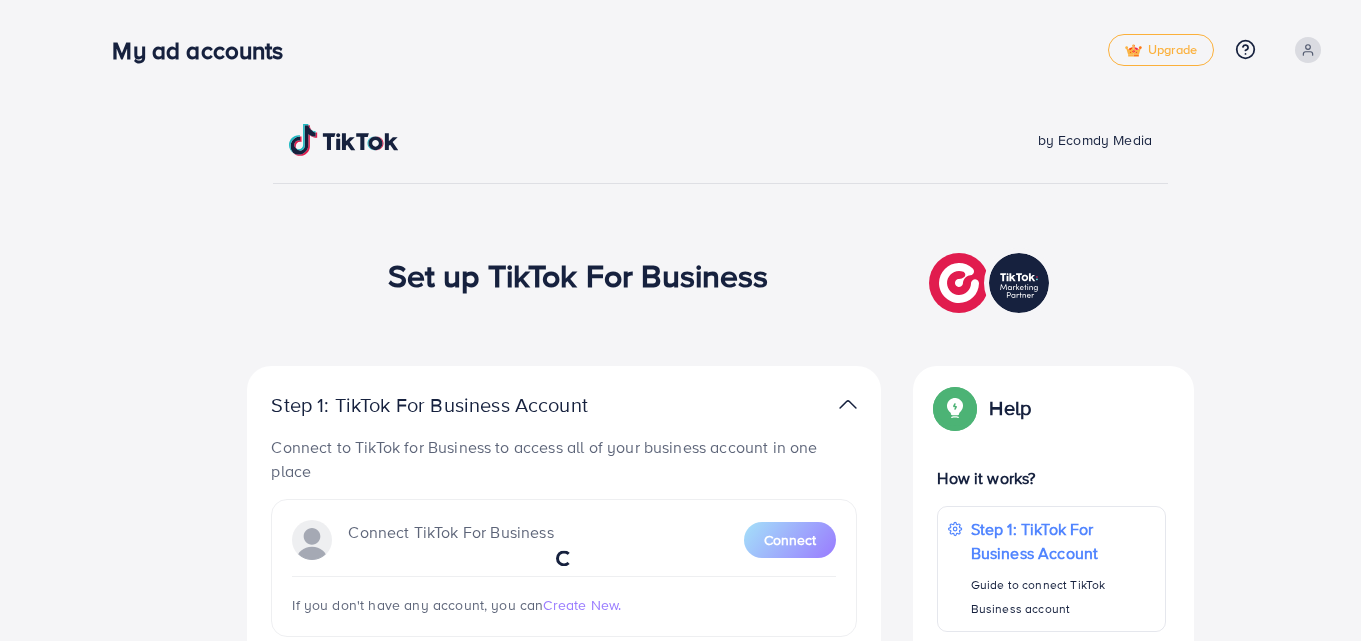 scroll, scrollTop: 0, scrollLeft: 0, axis: both 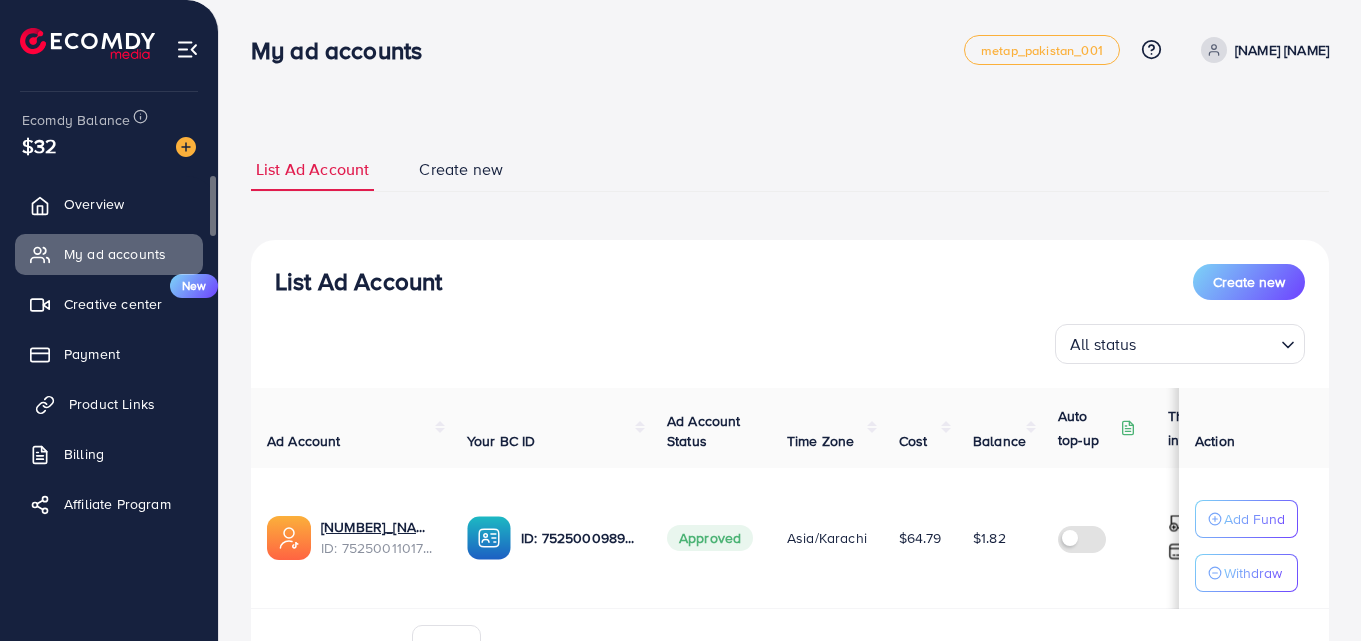 click on "Product Links" at bounding box center (112, 404) 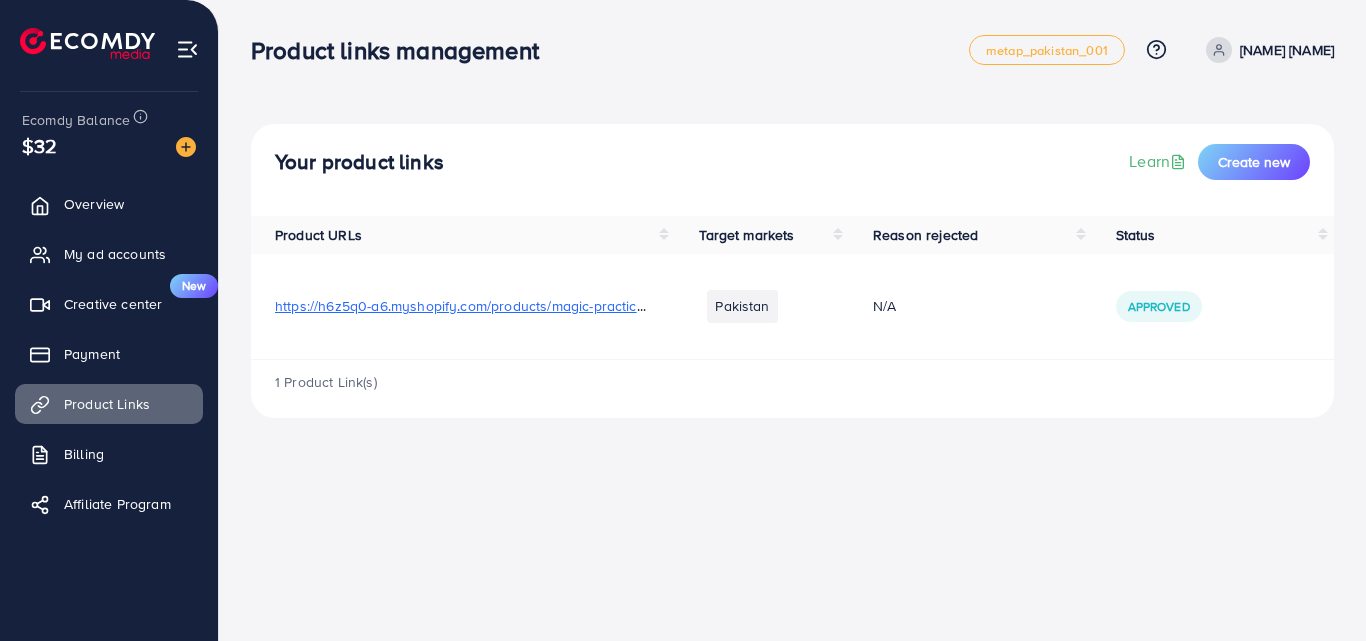 click on "https://h6z5q0-a6.myshopify.com/products/magic-practice-copybook-for-kids?utm_source=copyToPasteBoard&utm_medium=product-links&utm_content=web" at bounding box center [775, 306] 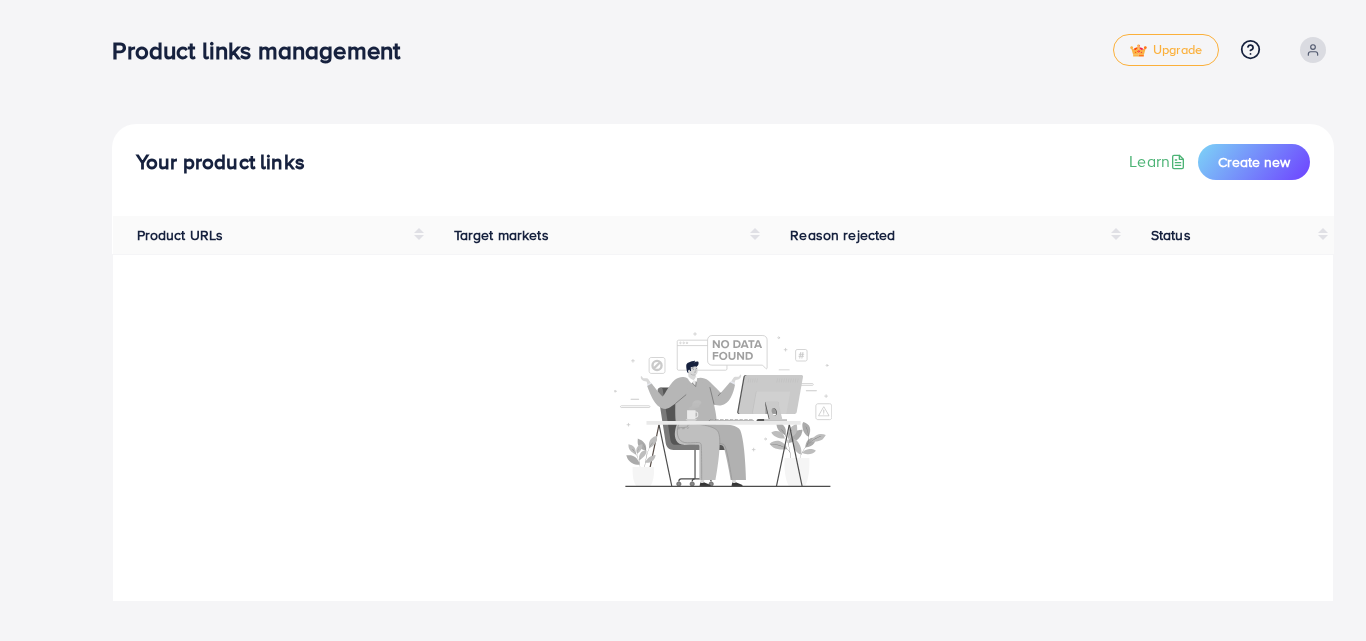 scroll, scrollTop: 0, scrollLeft: 0, axis: both 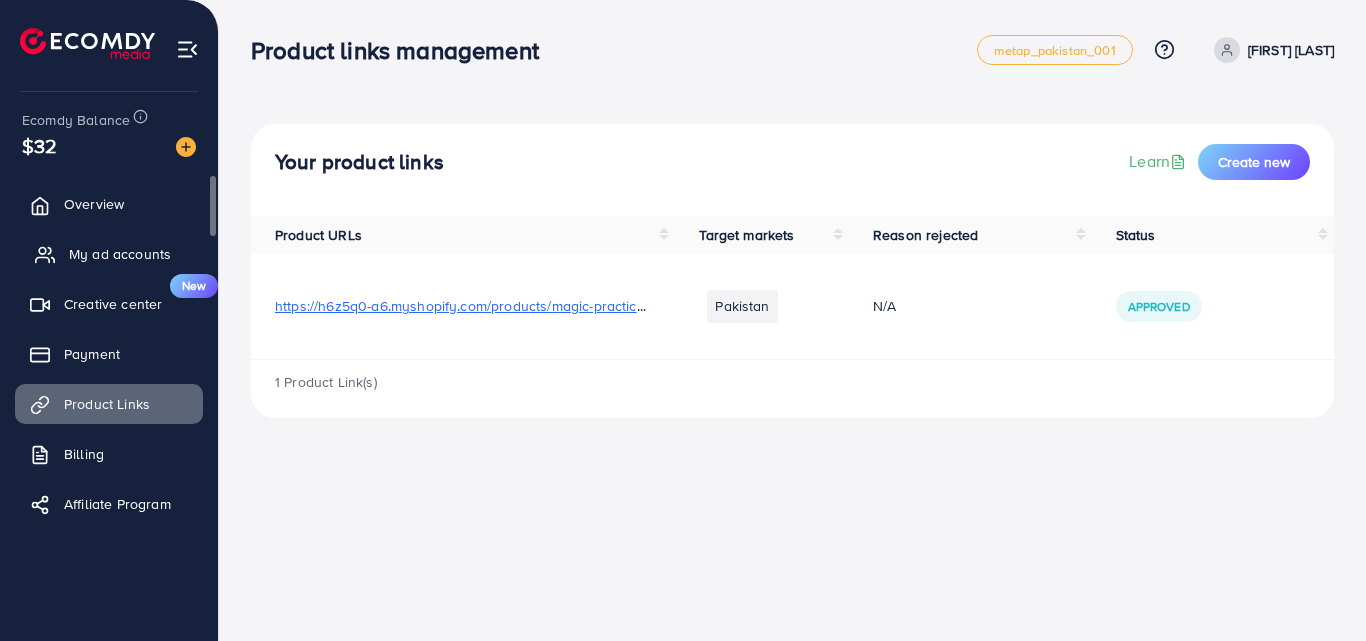 click on "My ad accounts" at bounding box center (120, 254) 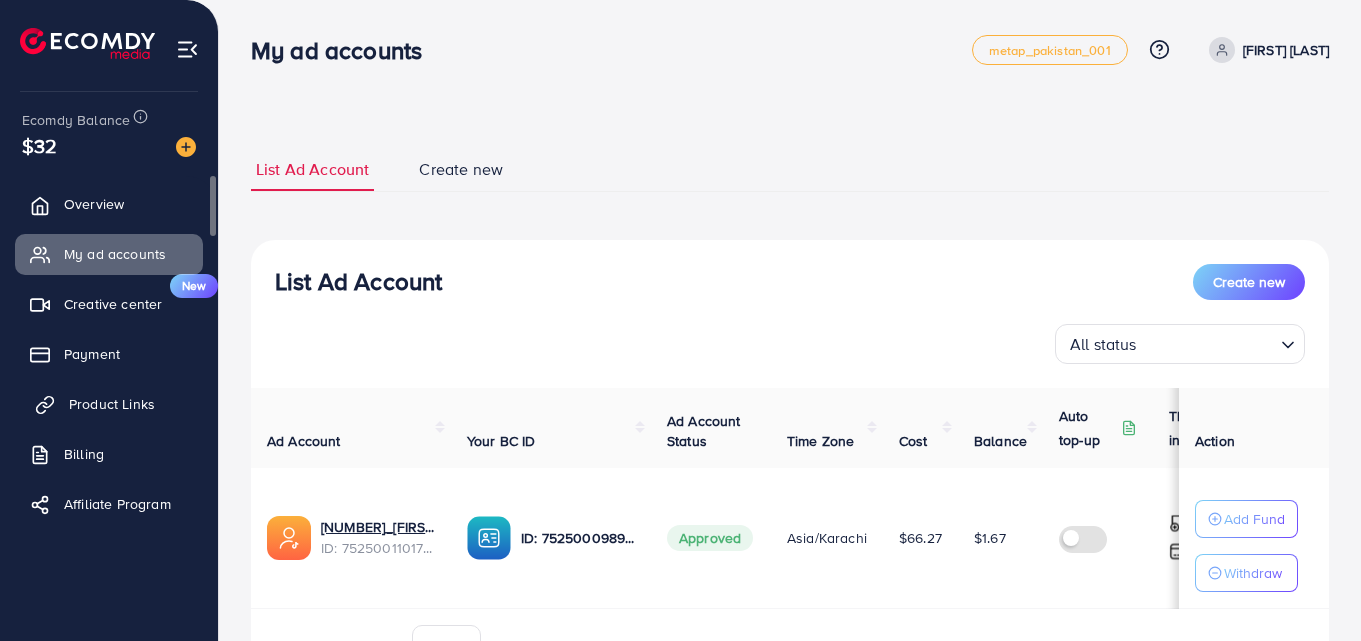click on "Product Links" at bounding box center [112, 404] 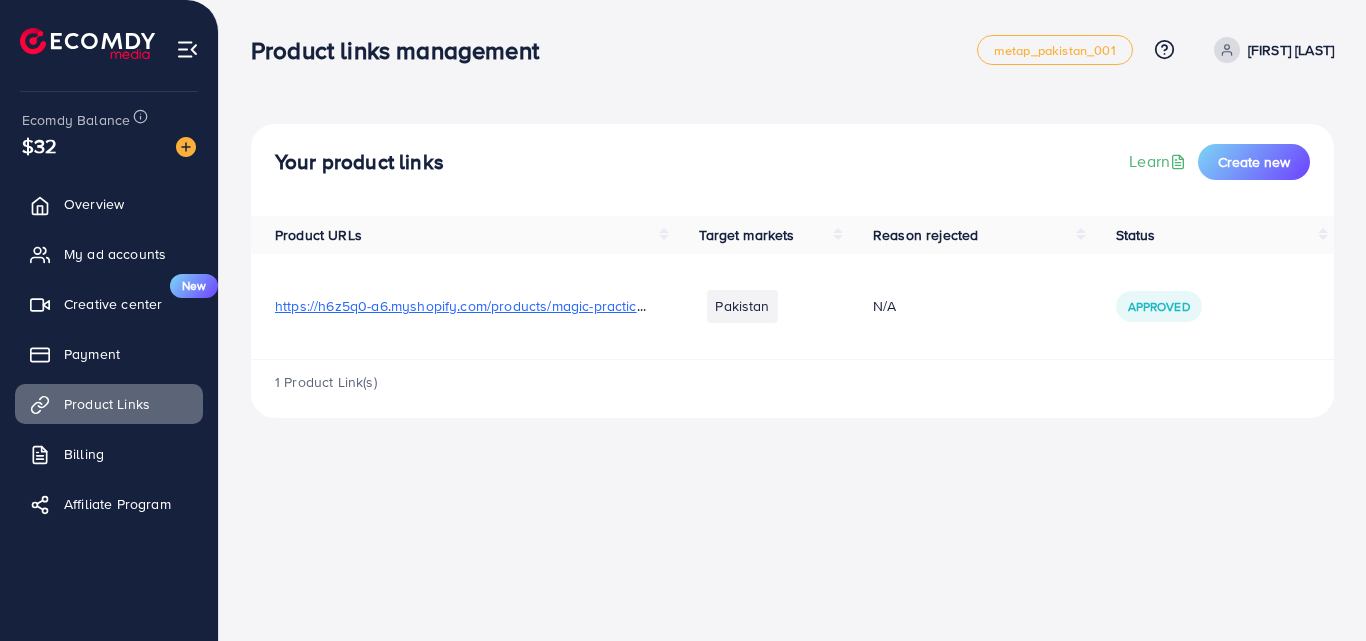 click on "https://h6z5q0-a6.myshopify.com/products/magic-practice-copybook-for-kids?utm_source=copyToPasteBoard&utm_medium=product-links&utm_content=web" at bounding box center (775, 306) 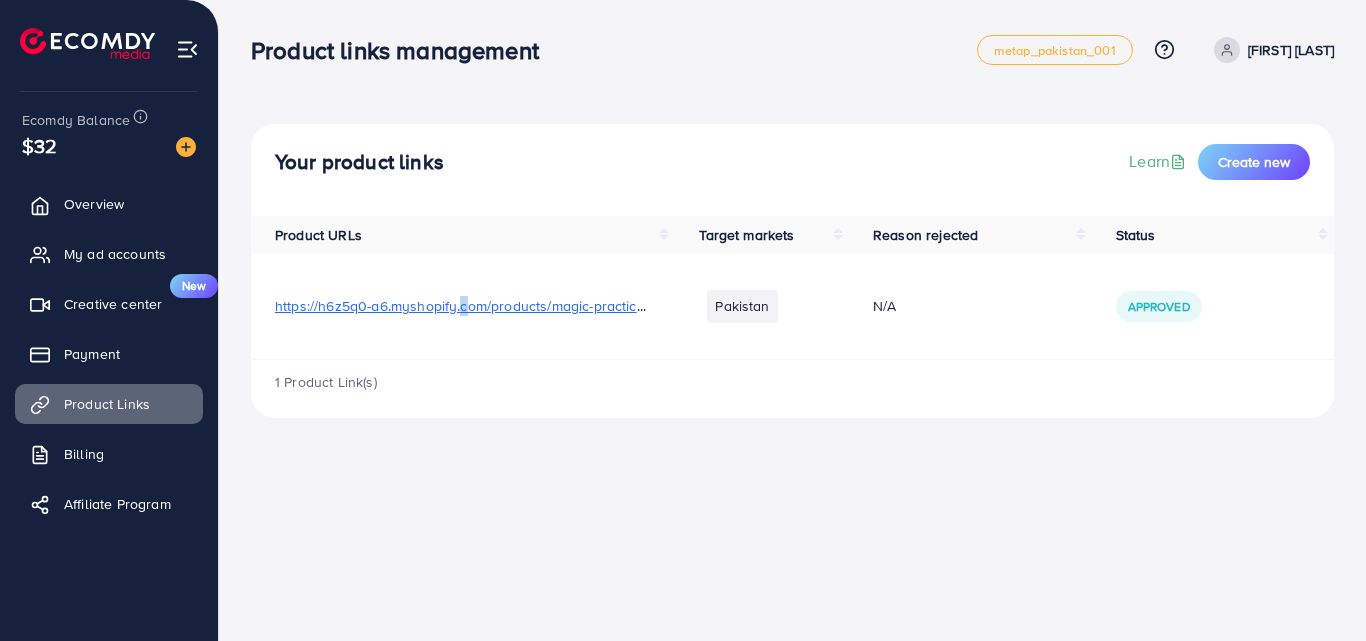click on "https://h6z5q0-a6.myshopify.com/products/magic-practice-copybook-for-kids?utm_source=copyToPasteBoard&utm_medium=product-links&utm_content=web" at bounding box center (775, 306) 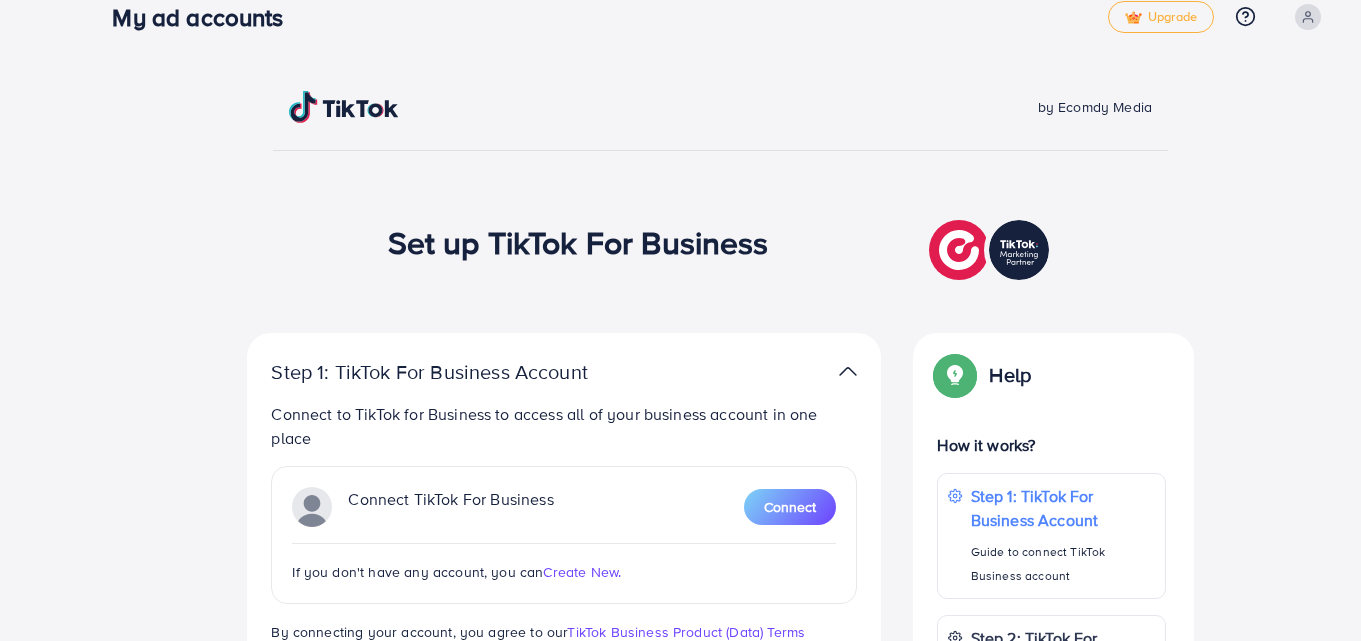 scroll, scrollTop: 0, scrollLeft: 0, axis: both 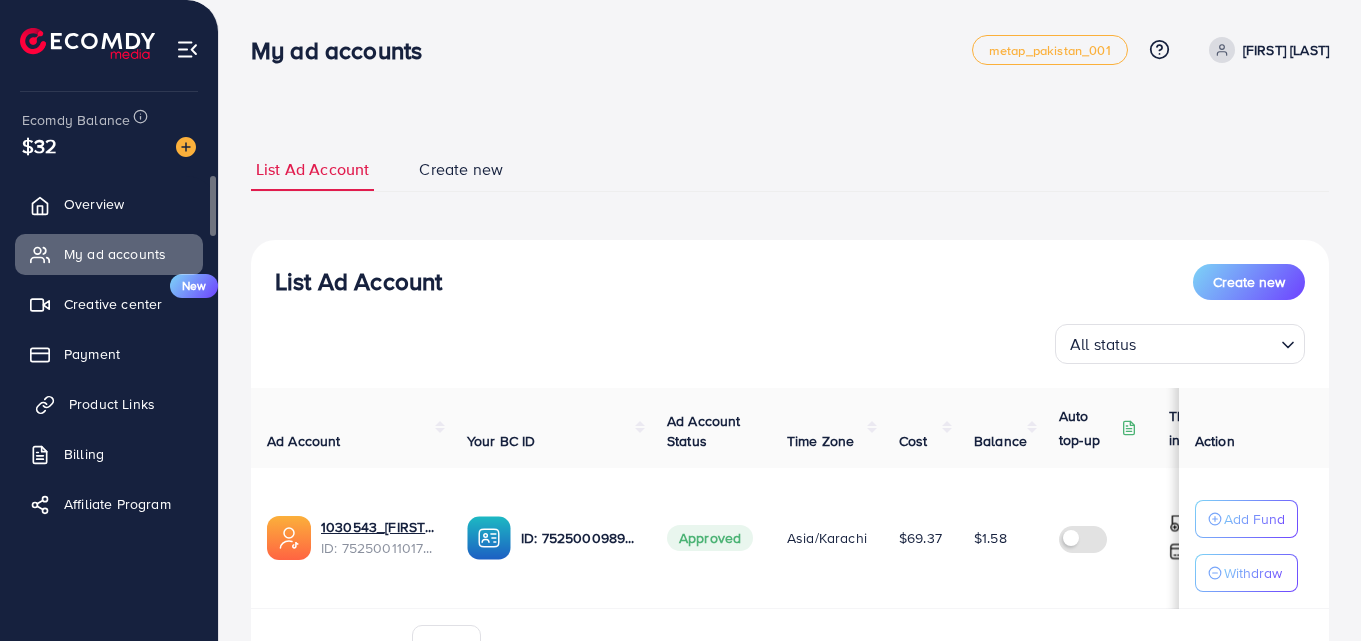 click on "Product Links" at bounding box center [112, 404] 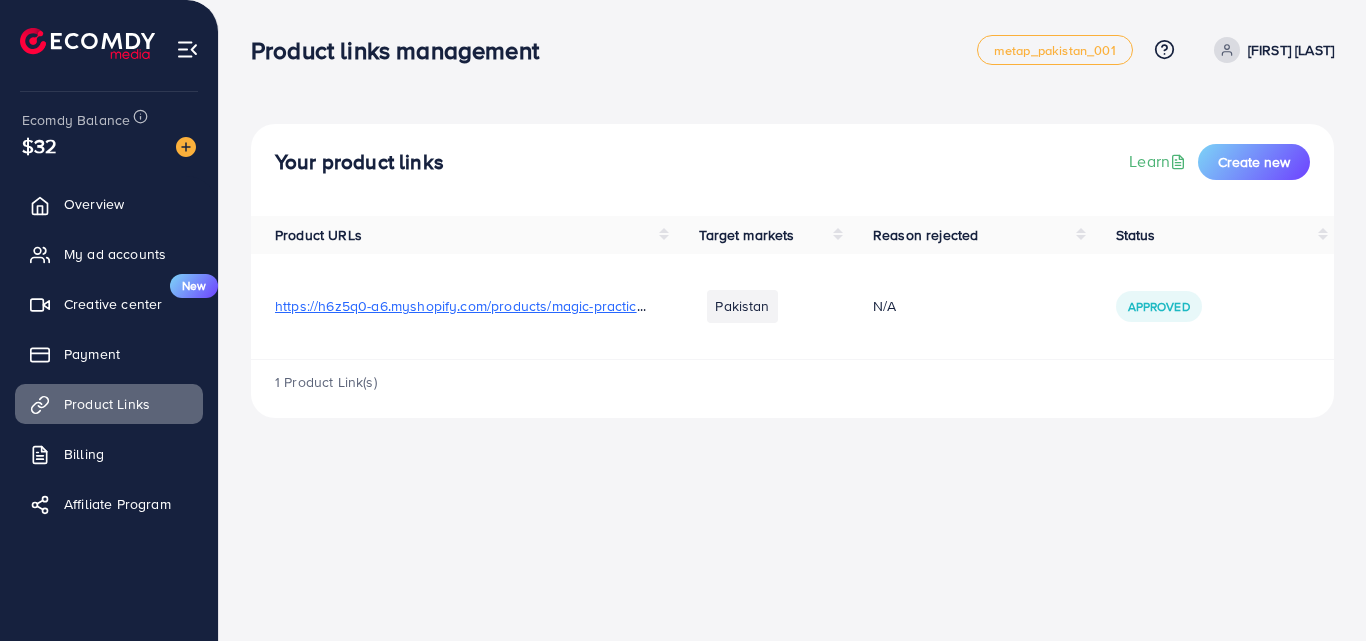 click on "https://h6z5q0-a6.myshopify.com/products/magic-practice-copybook-for-kids?utm_source=copyToPasteBoard&utm_medium=product-links&utm_content=web" at bounding box center (775, 306) 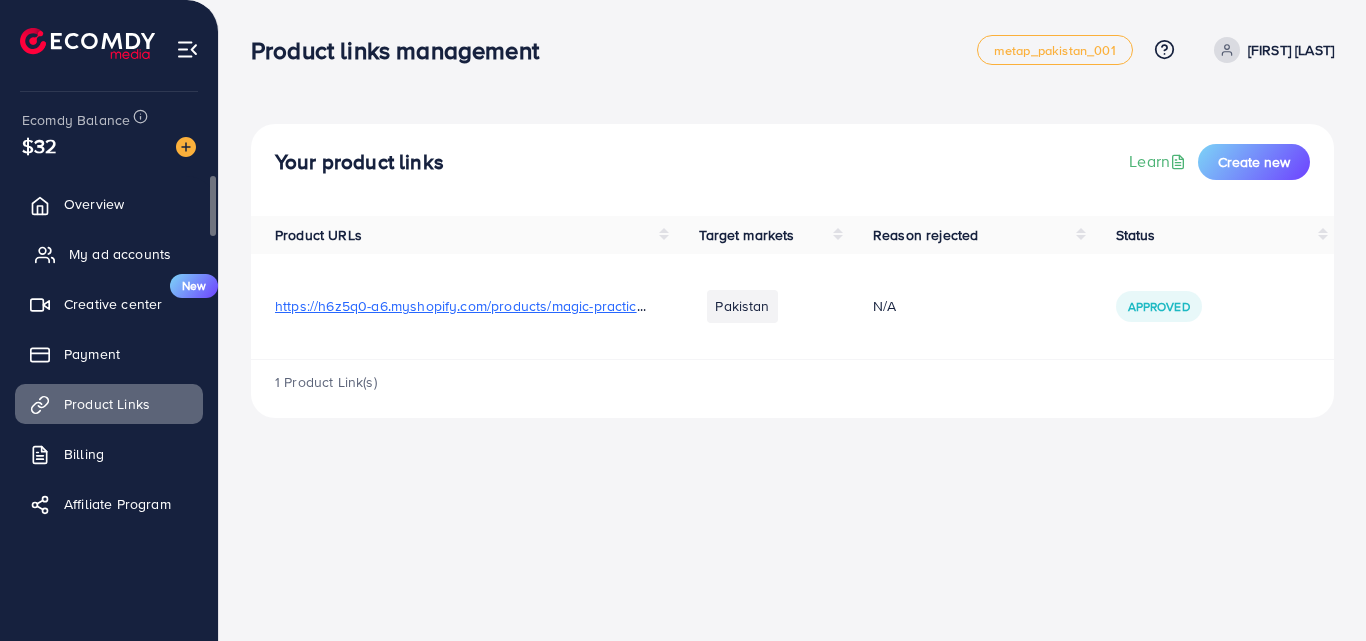 click on "My ad accounts" at bounding box center [120, 254] 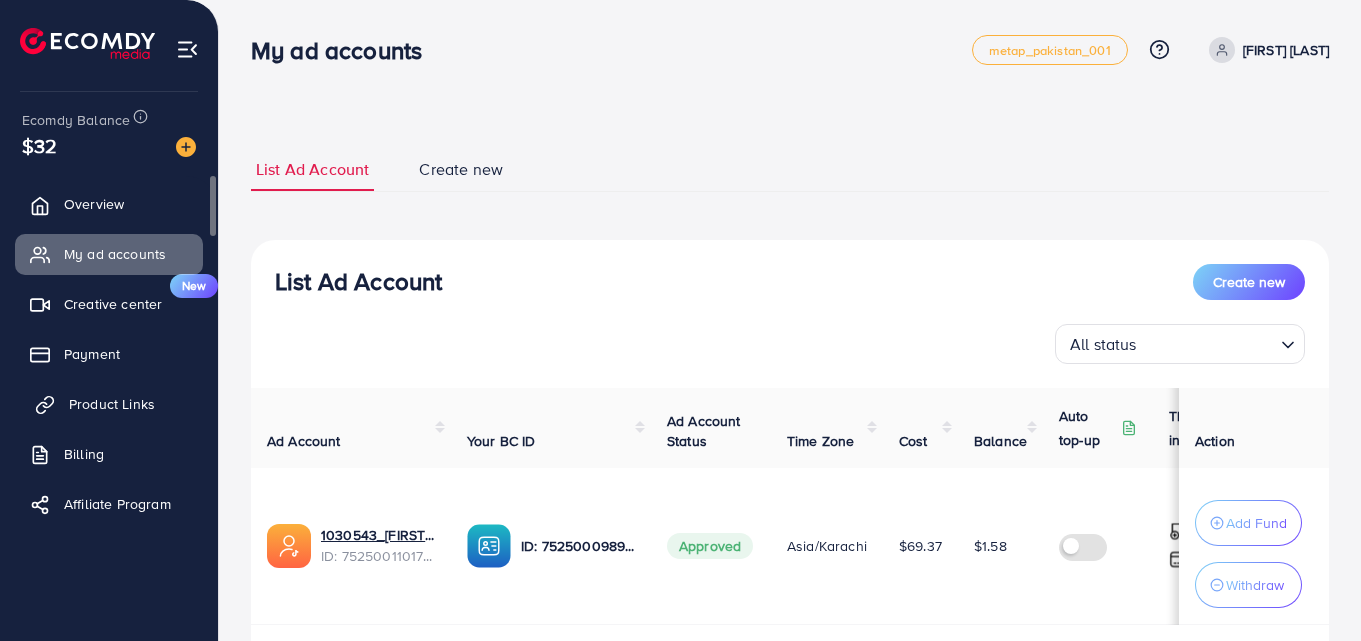 click on "Product Links" at bounding box center [112, 404] 